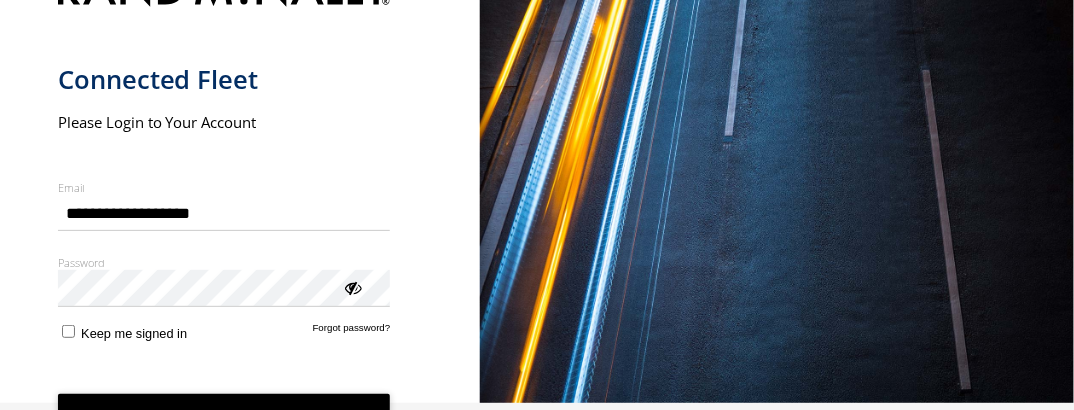 scroll, scrollTop: 17, scrollLeft: 0, axis: vertical 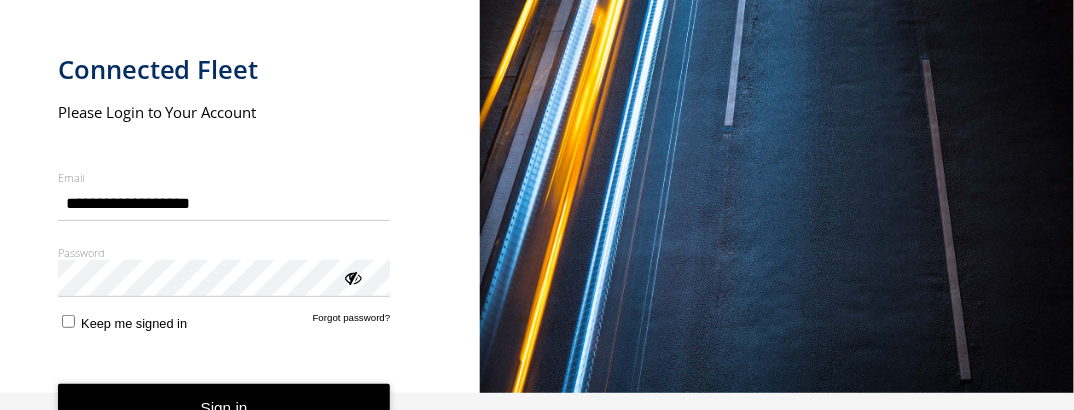 type on "**********" 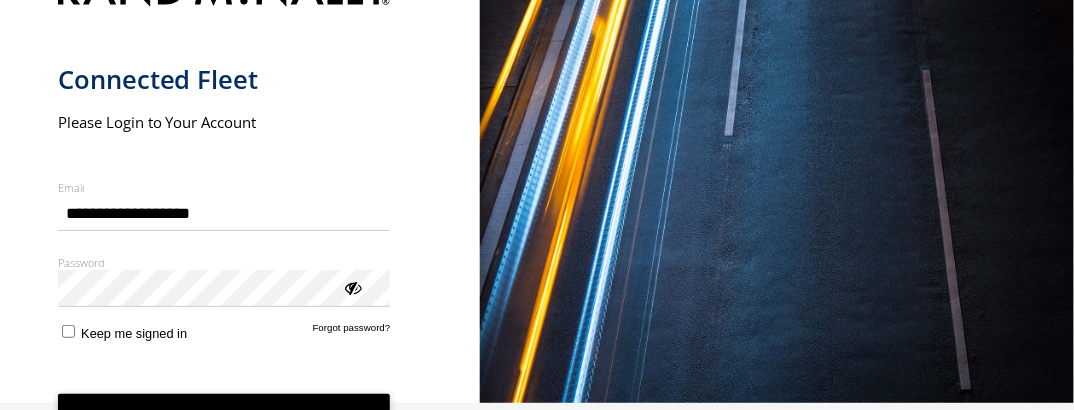 scroll, scrollTop: 17, scrollLeft: 0, axis: vertical 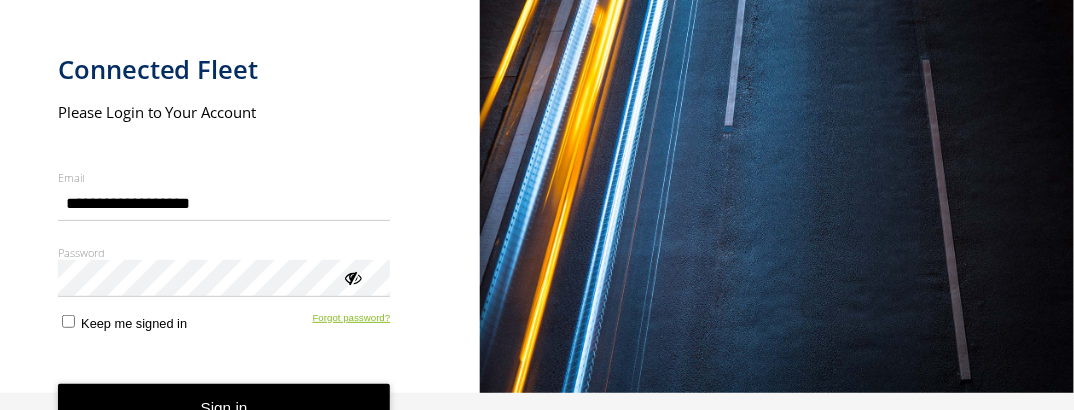 click on "**********" at bounding box center [240, 205] 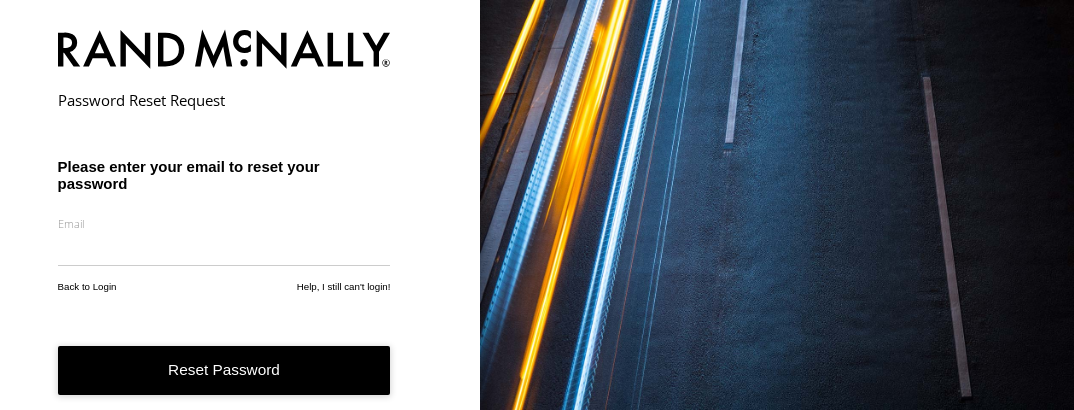 scroll, scrollTop: 0, scrollLeft: 0, axis: both 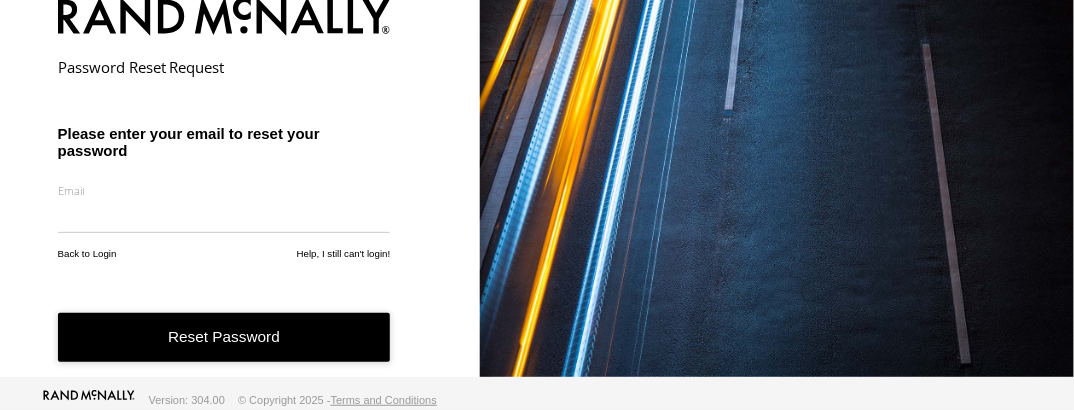 click at bounding box center (224, 216) 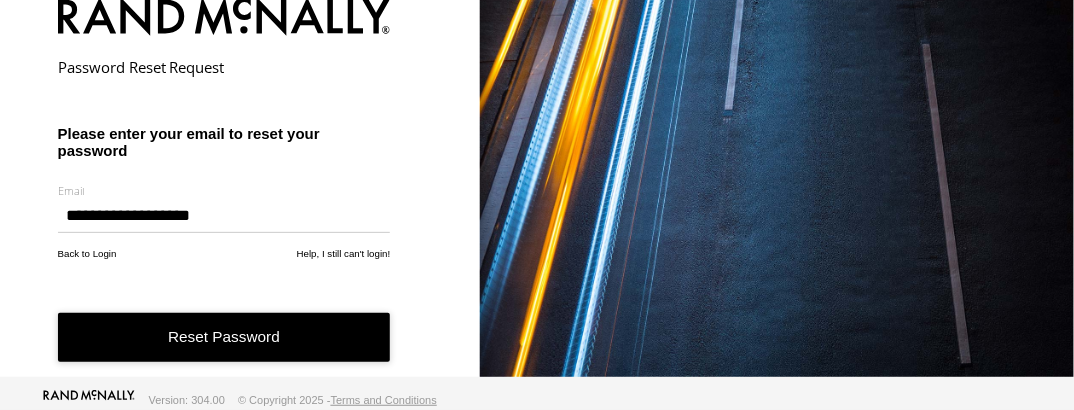 scroll, scrollTop: 34, scrollLeft: 0, axis: vertical 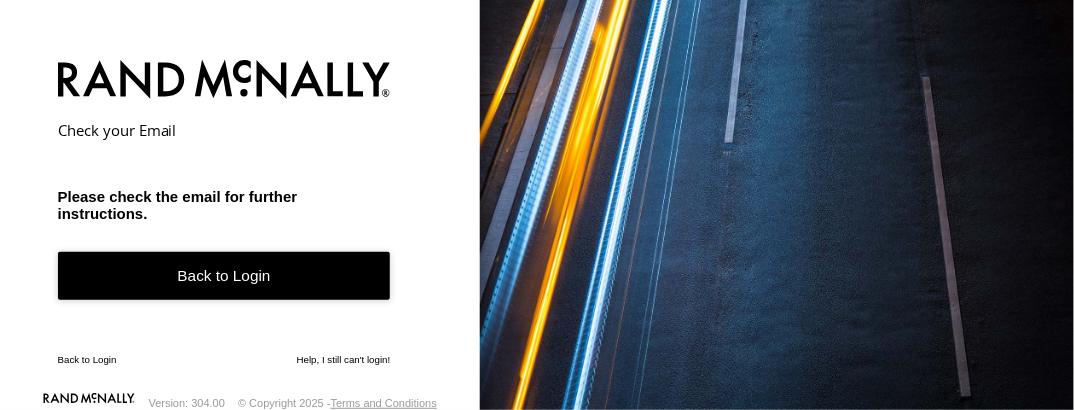 drag, startPoint x: 1064, startPoint y: 323, endPoint x: 997, endPoint y: 334, distance: 67.89698 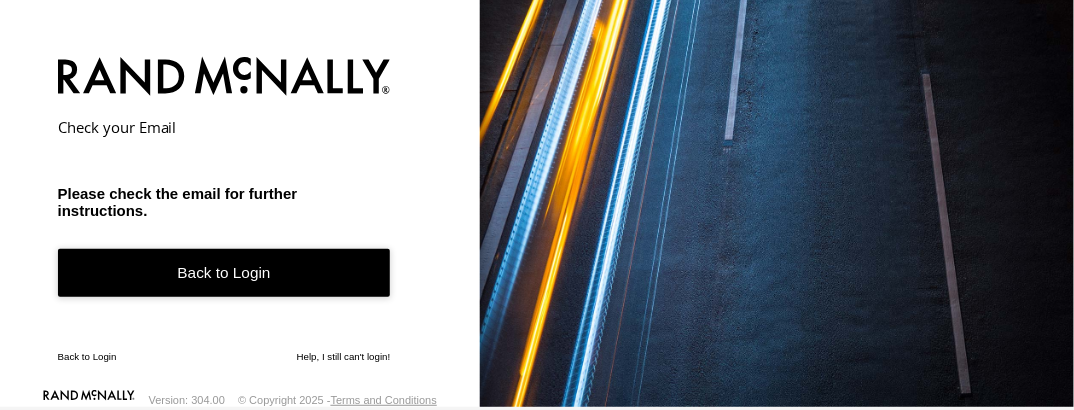 drag, startPoint x: 995, startPoint y: 324, endPoint x: 1015, endPoint y: 194, distance: 131.52946 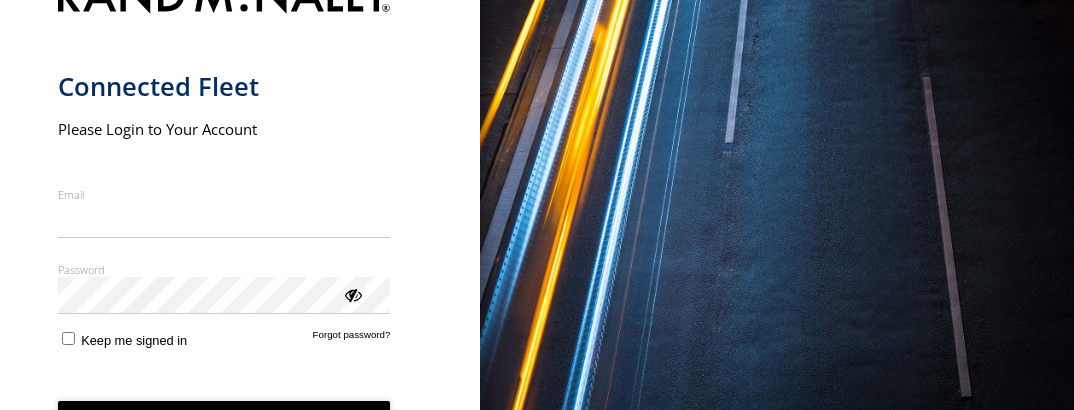 scroll, scrollTop: 0, scrollLeft: 0, axis: both 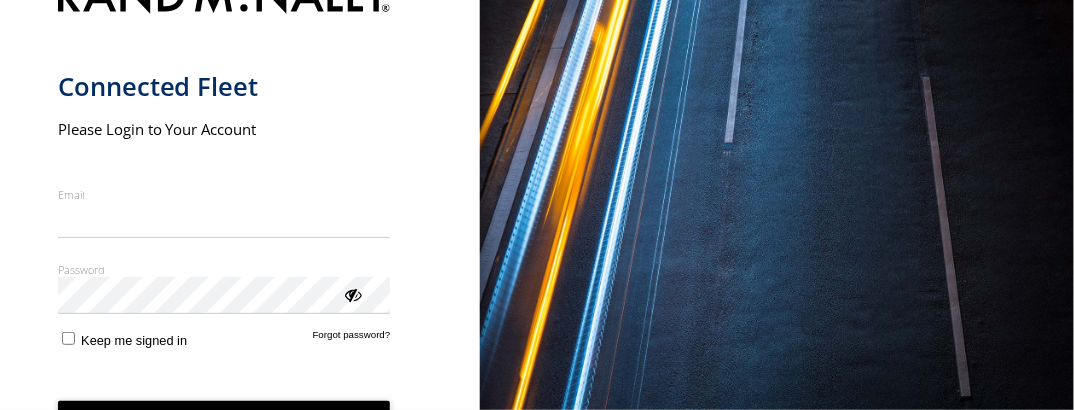 click on "Email" at bounding box center (224, 220) 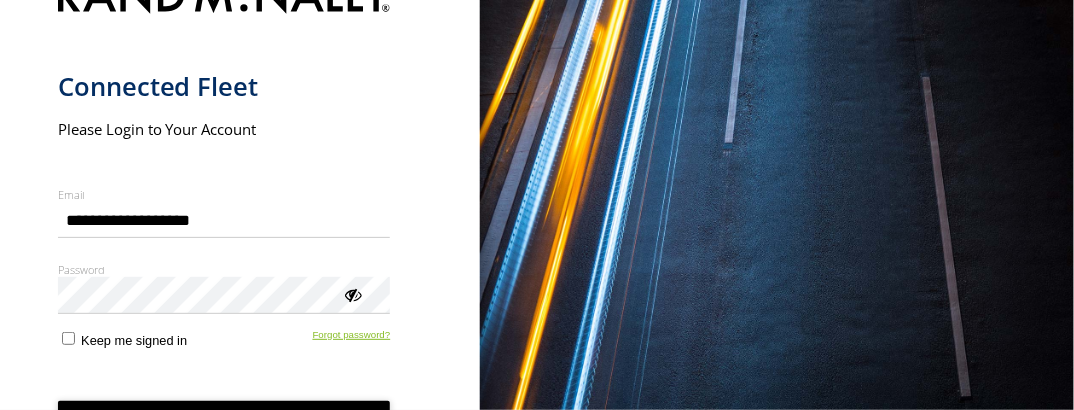 type on "**********" 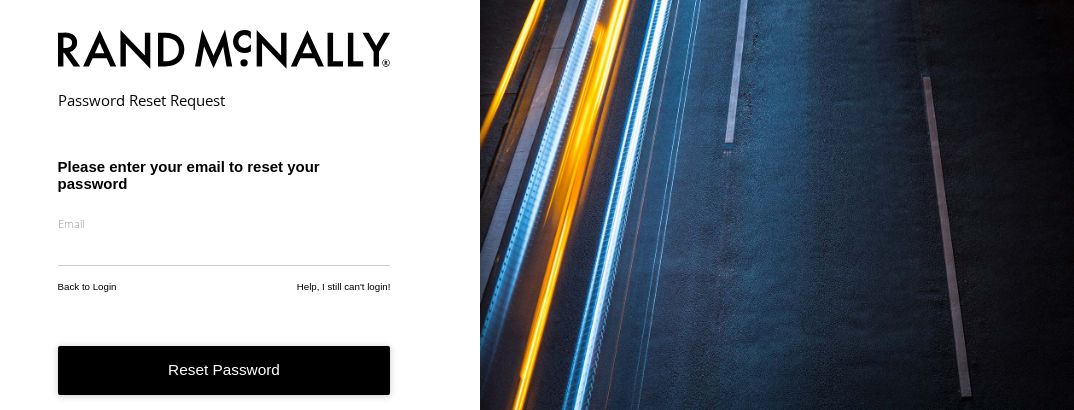 scroll, scrollTop: 0, scrollLeft: 0, axis: both 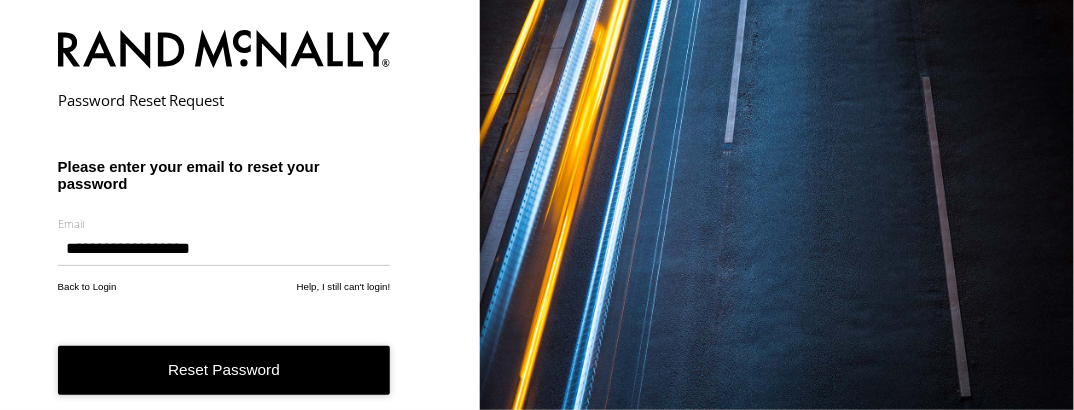 type on "**********" 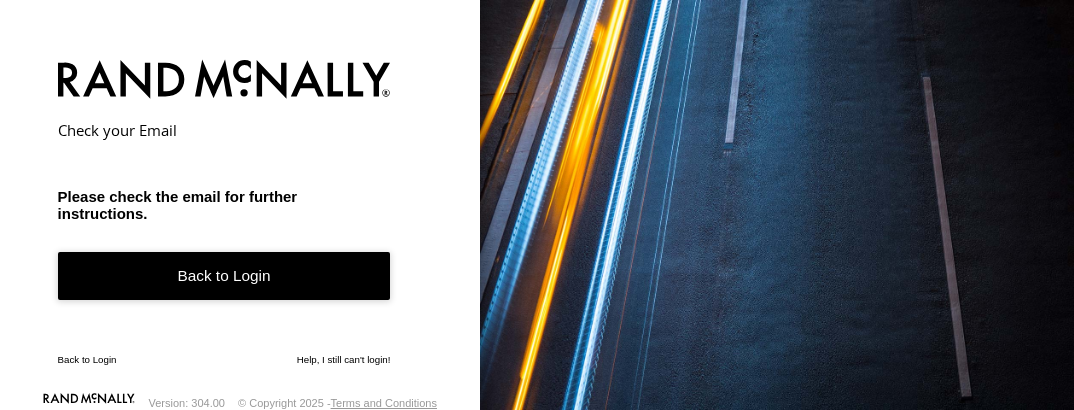 scroll, scrollTop: 0, scrollLeft: 0, axis: both 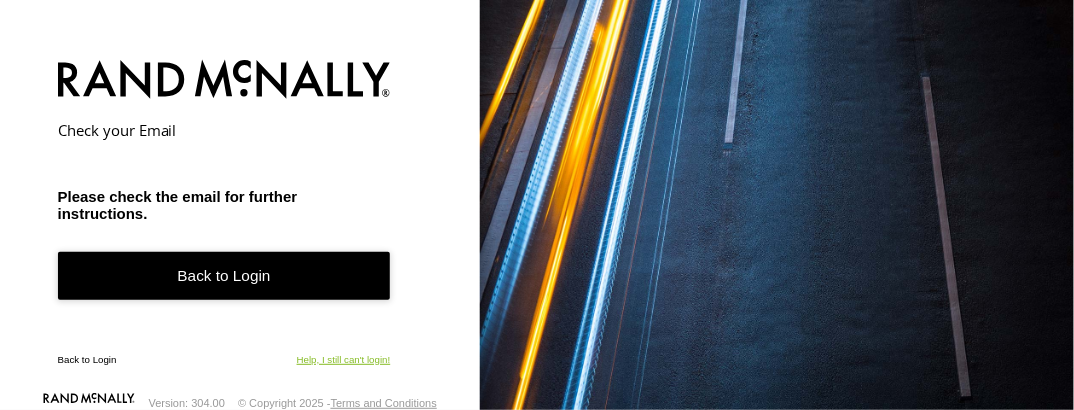 click on "Help, I still can't login!" at bounding box center (344, 359) 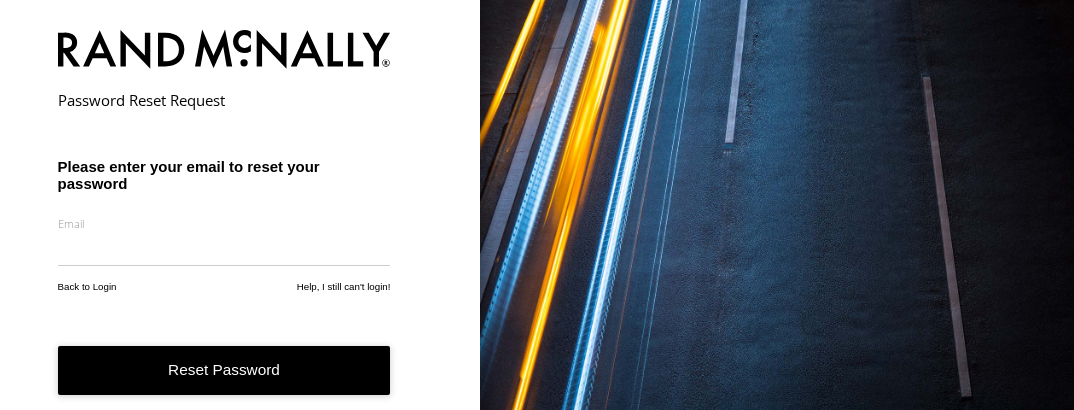 scroll, scrollTop: 0, scrollLeft: 0, axis: both 